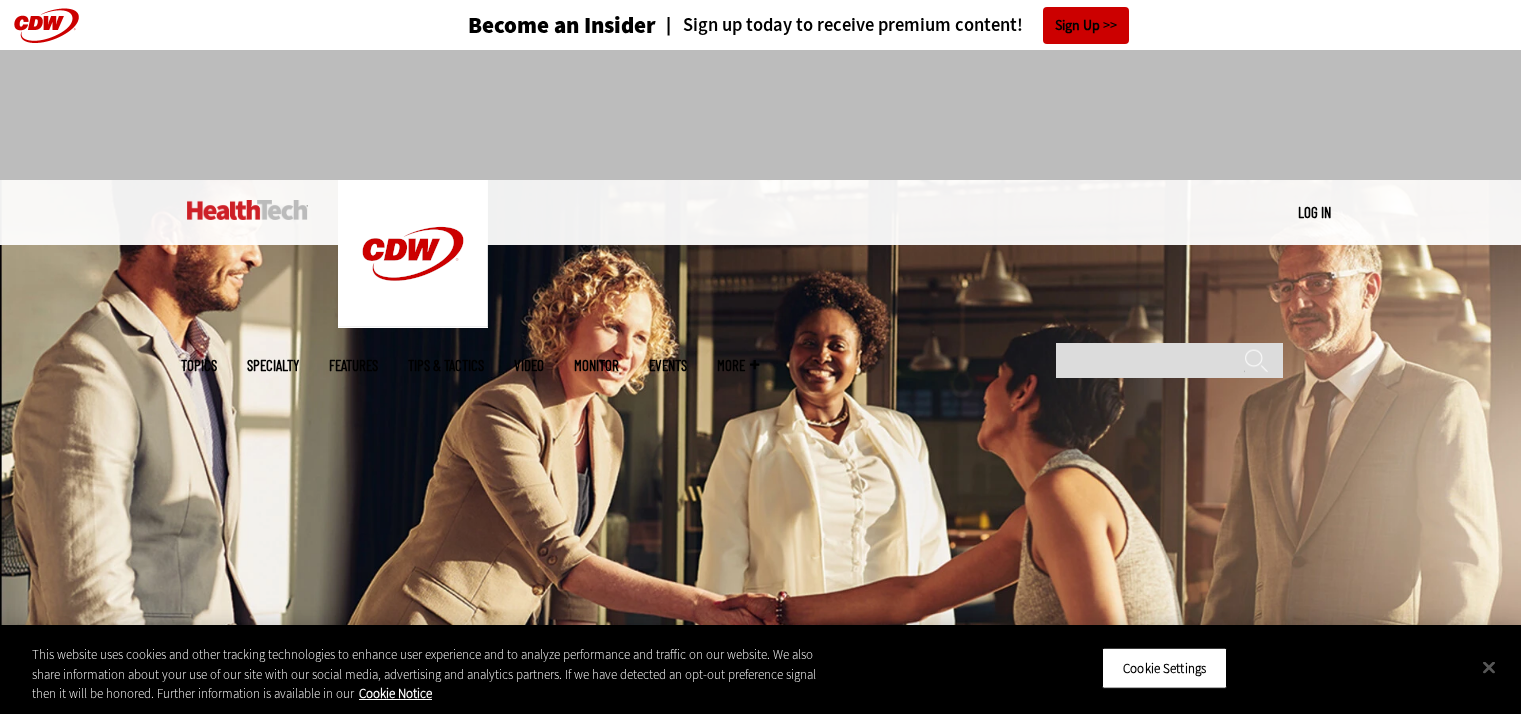 scroll, scrollTop: 0, scrollLeft: 0, axis: both 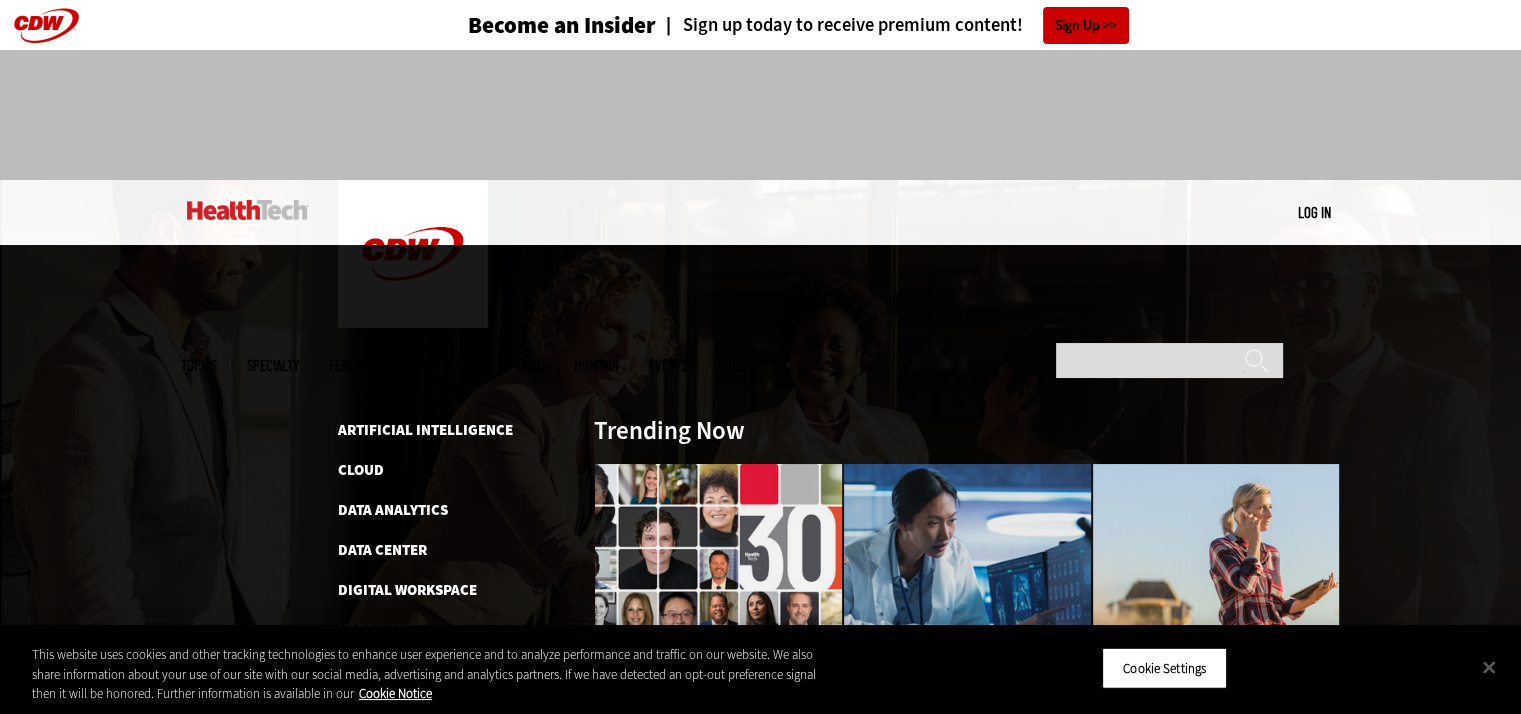 click on "Topics" at bounding box center (199, 365) 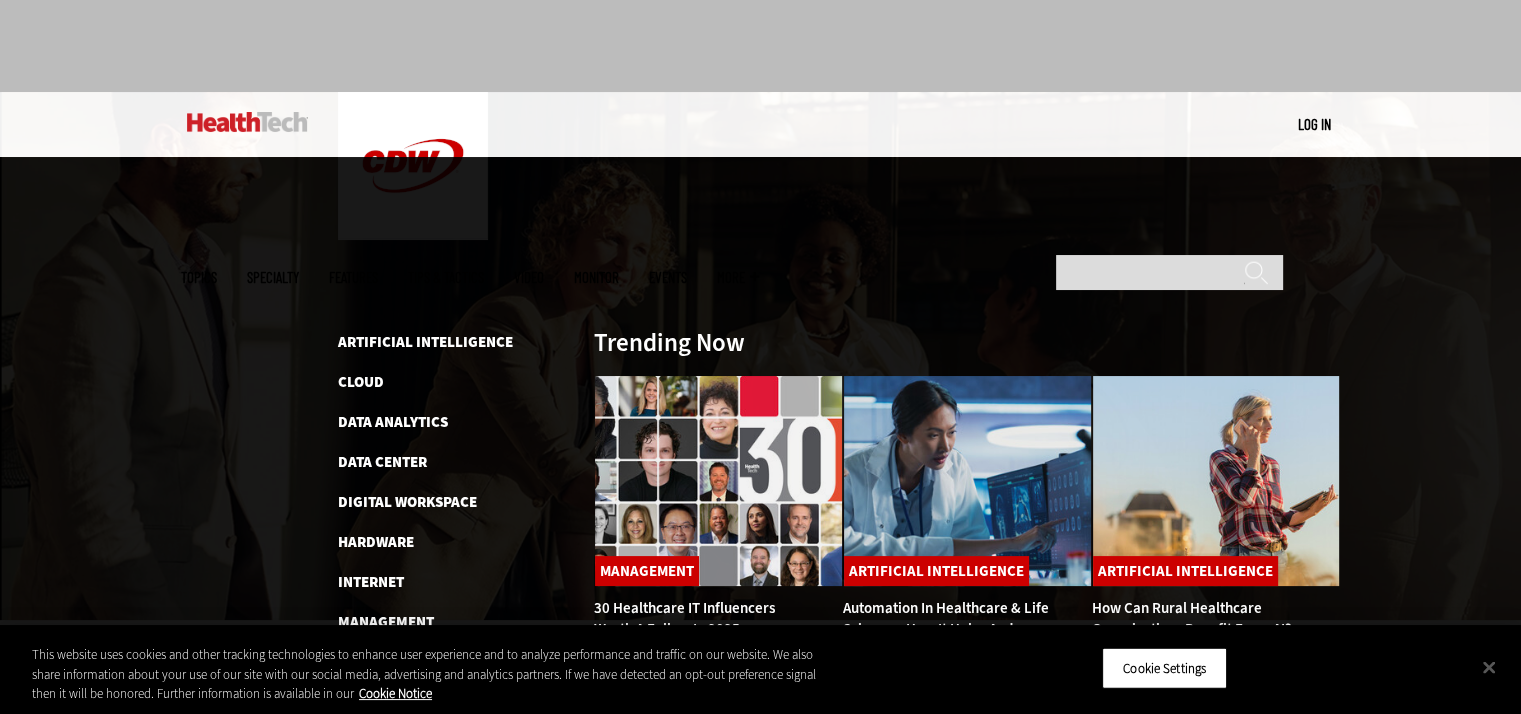 scroll, scrollTop: 0, scrollLeft: 0, axis: both 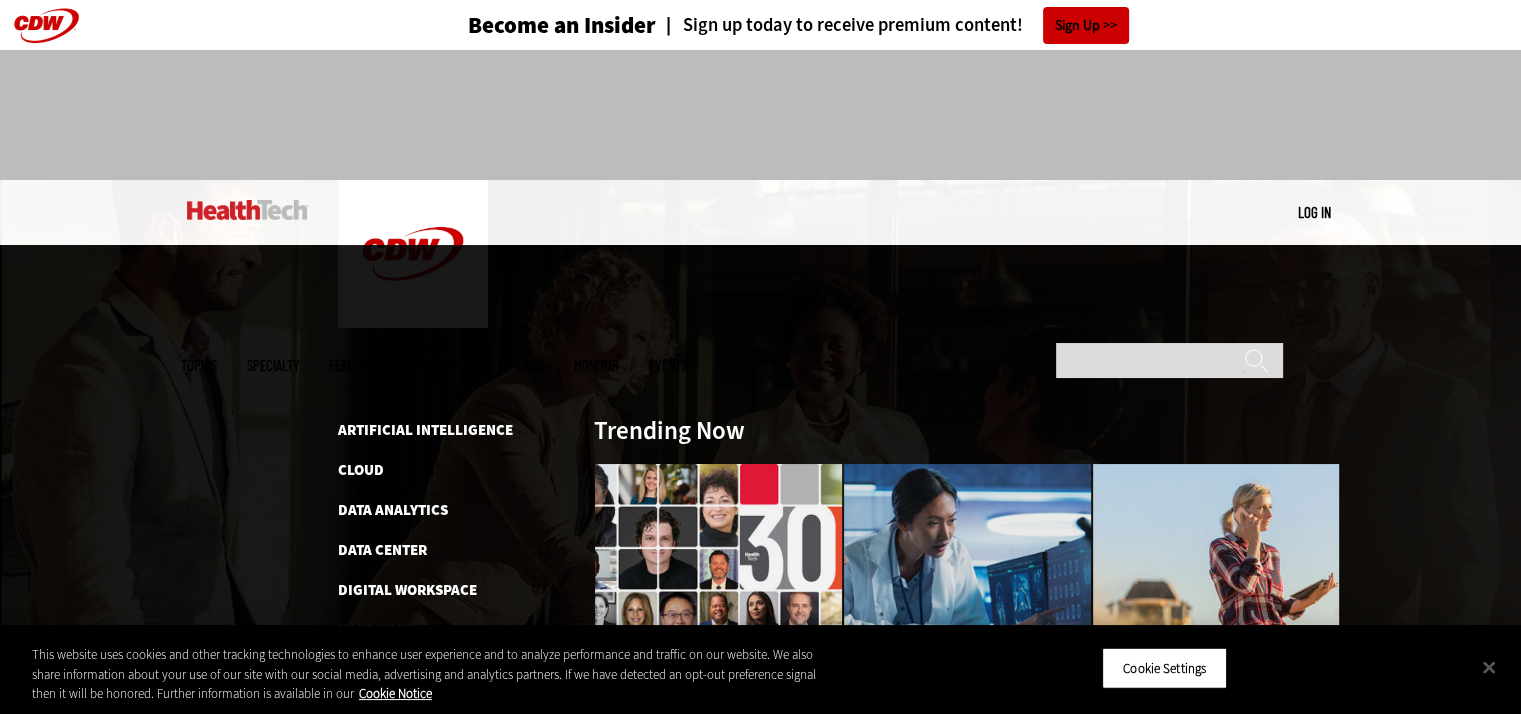 click on "Tips & Tactics" at bounding box center (446, 365) 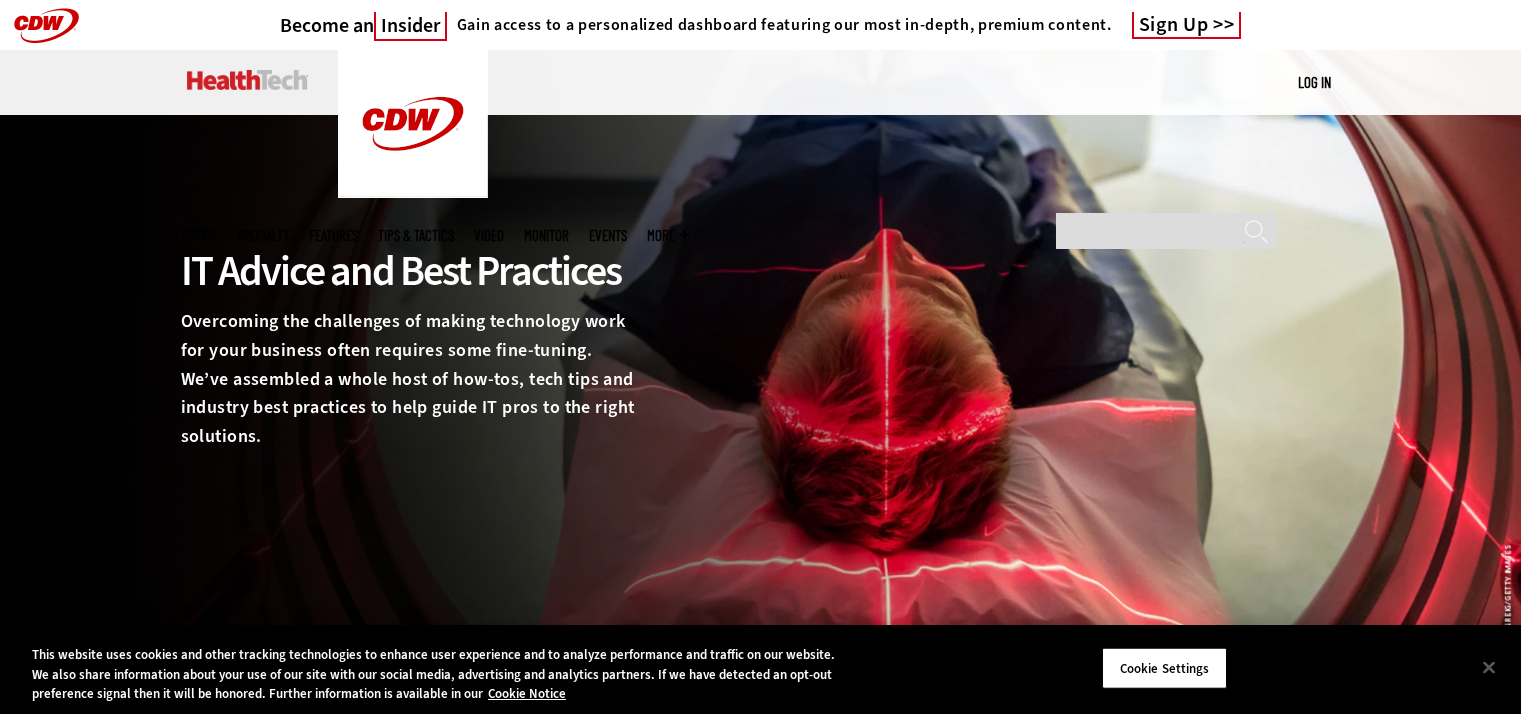 scroll, scrollTop: 0, scrollLeft: 0, axis: both 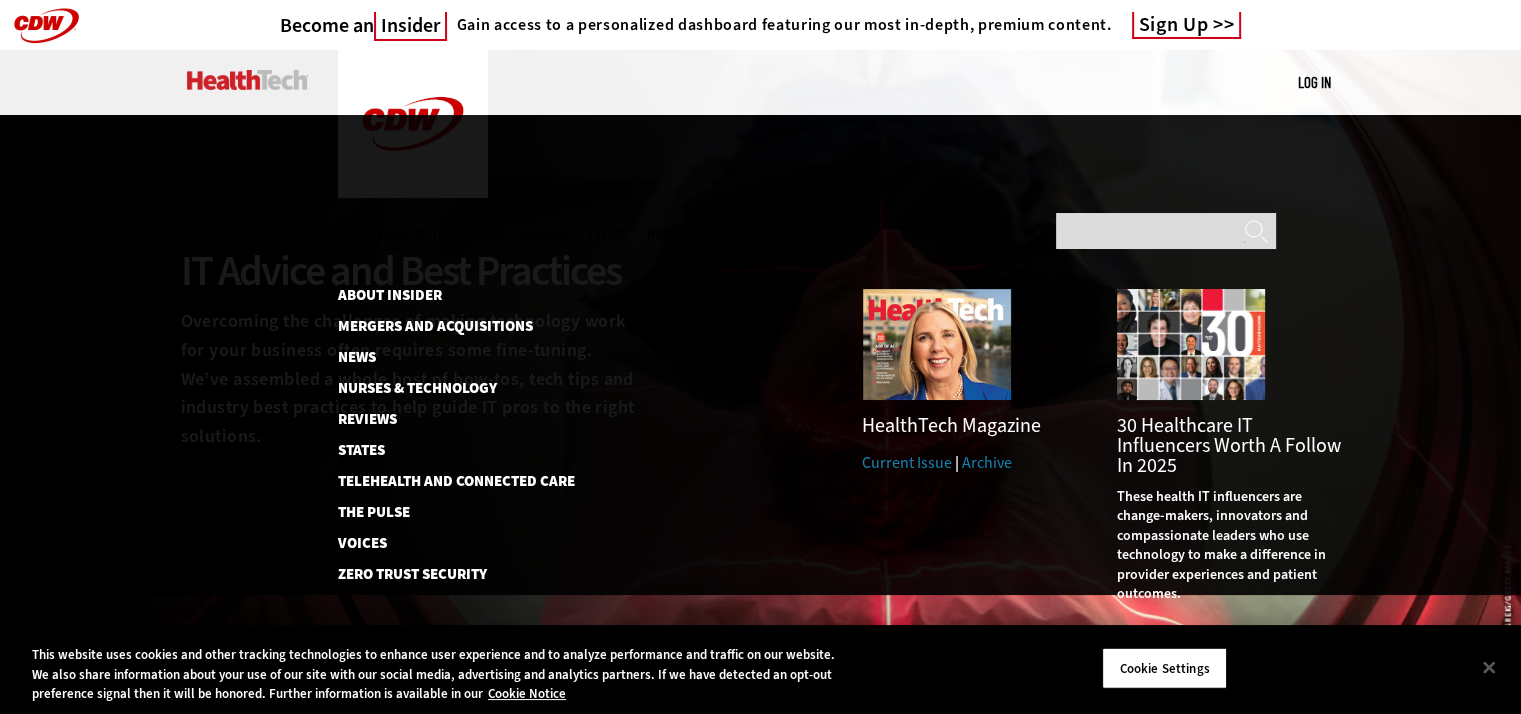 click on "More" at bounding box center [668, 235] 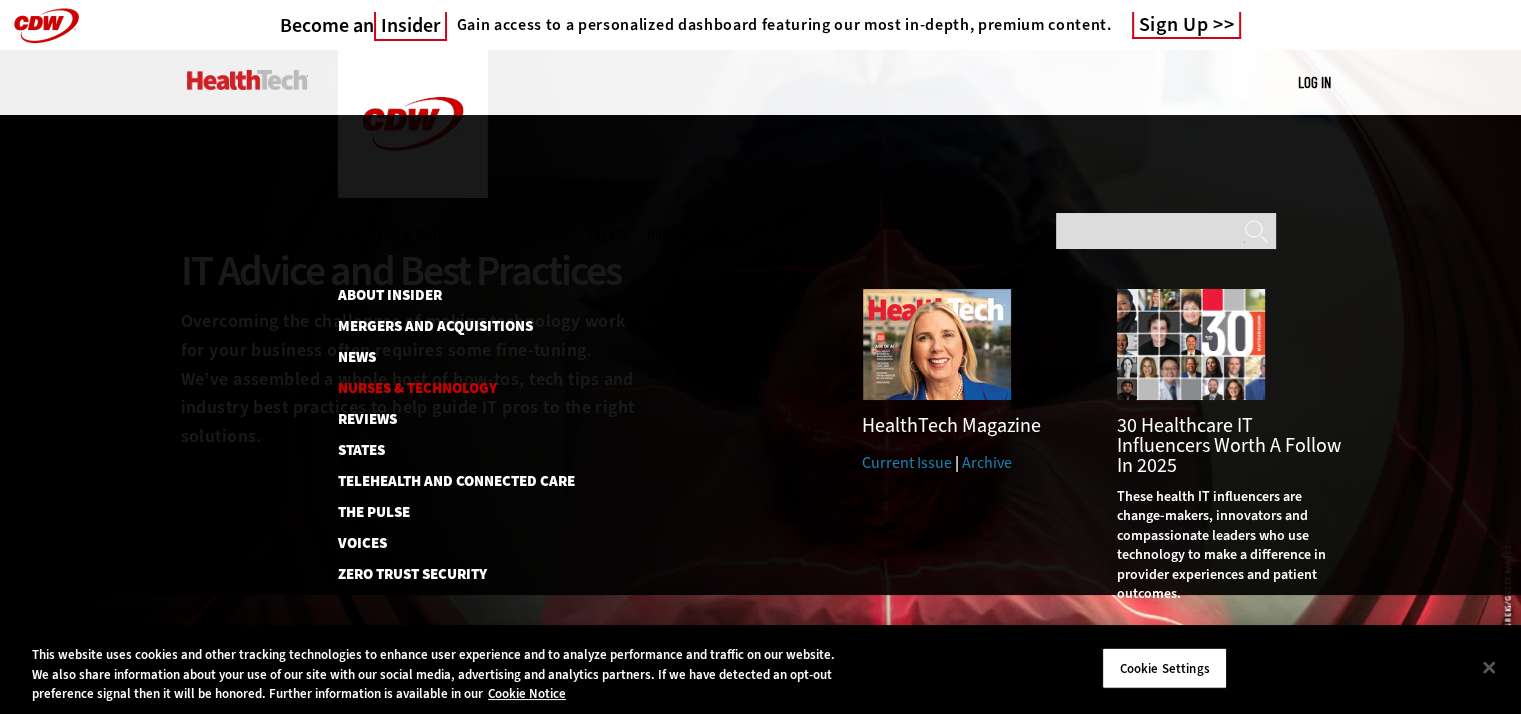 click on "Nurses & Technology" at bounding box center [445, 388] 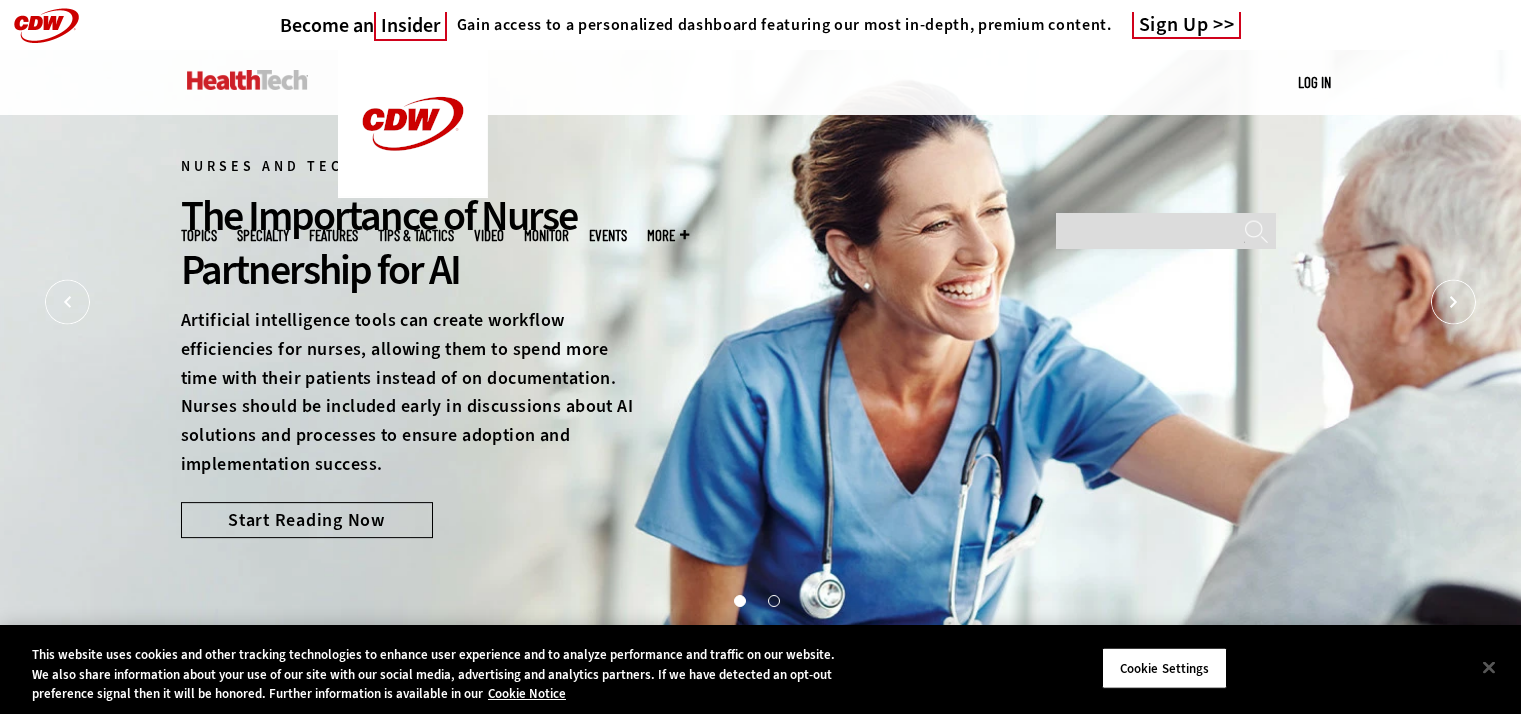 scroll, scrollTop: 0, scrollLeft: 0, axis: both 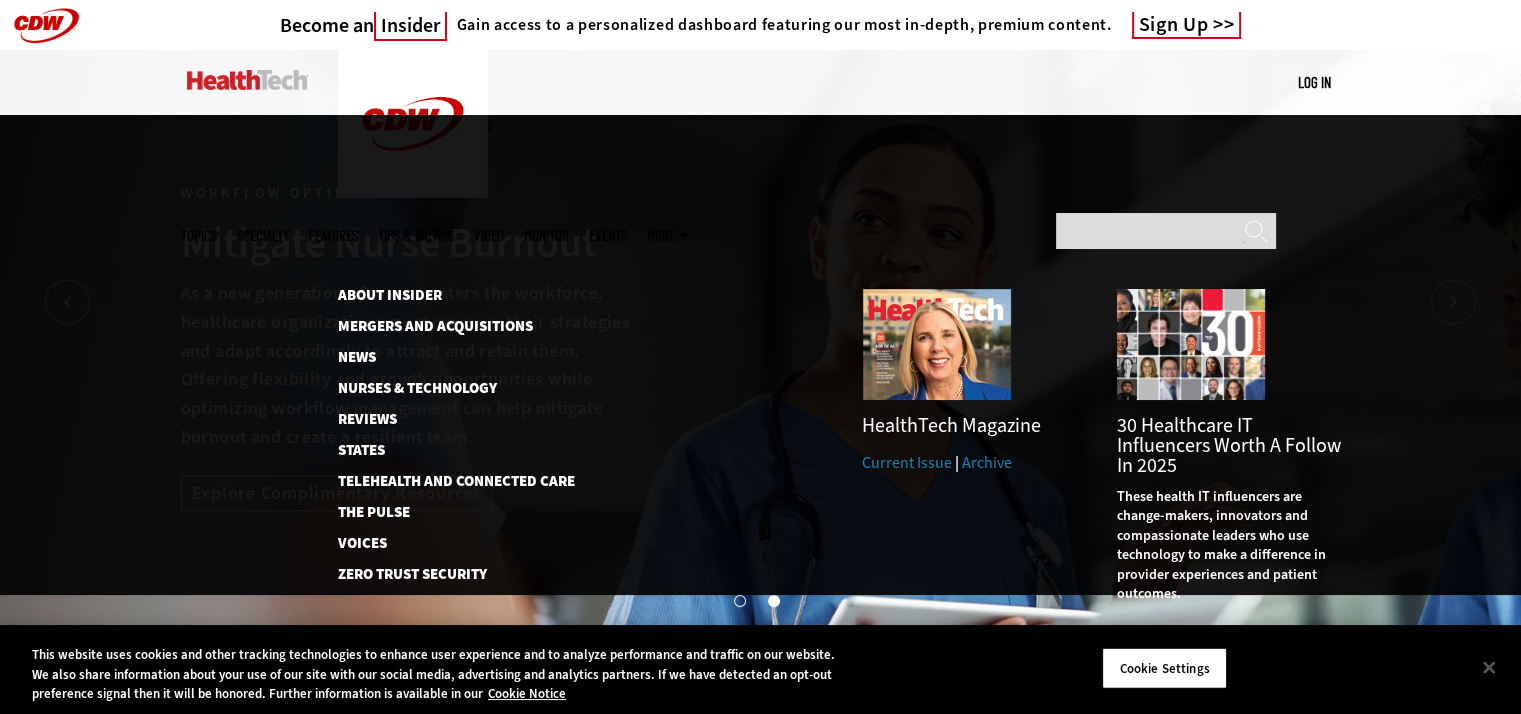 click on "More" at bounding box center (668, 235) 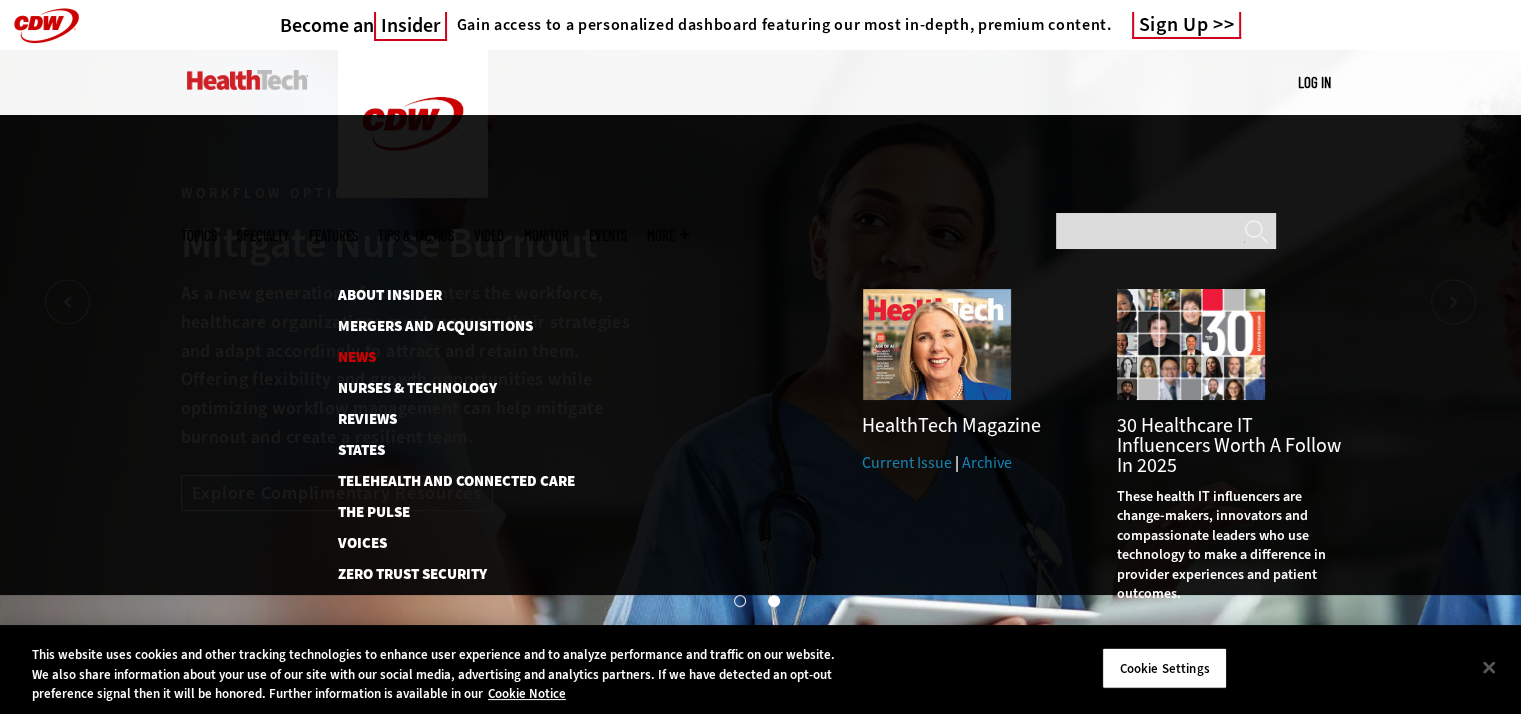 click on "News" at bounding box center [445, 357] 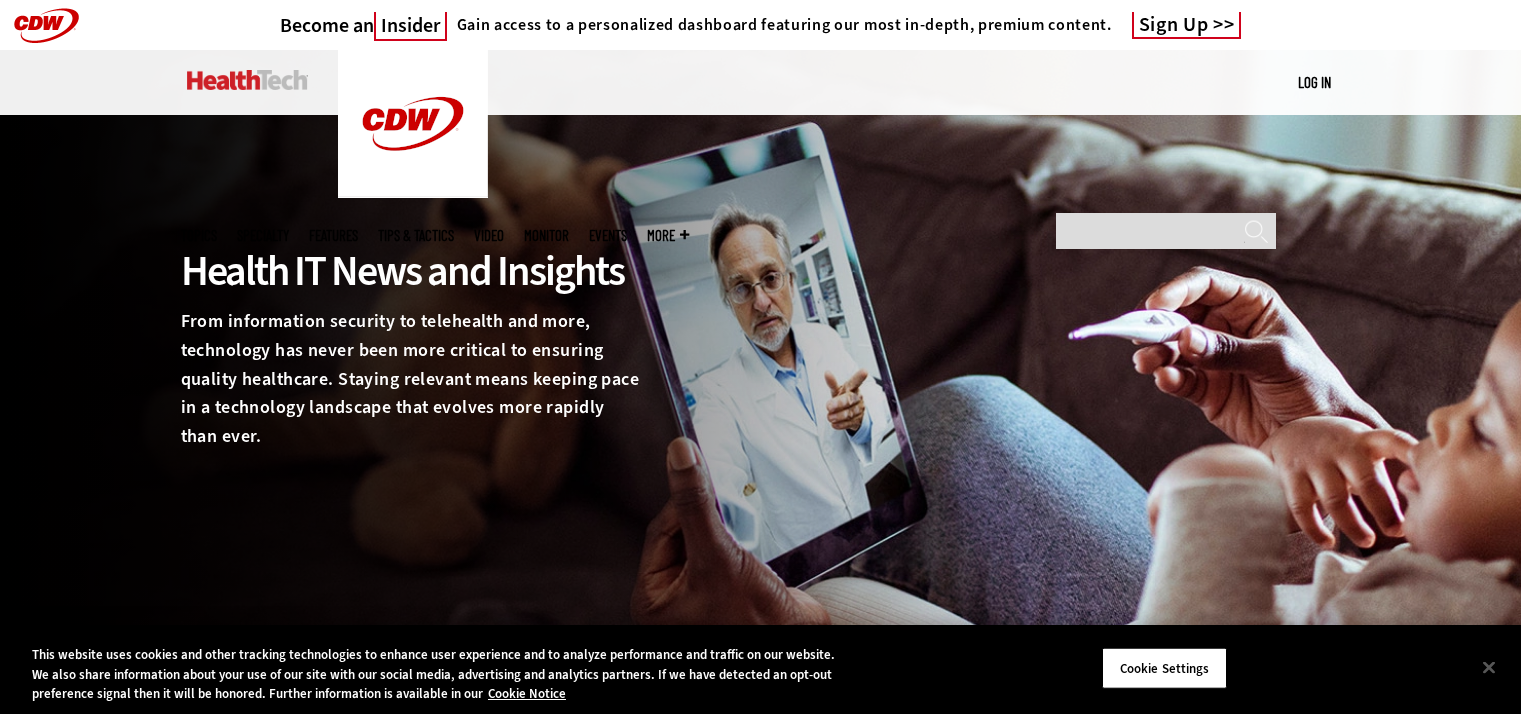 scroll, scrollTop: 0, scrollLeft: 0, axis: both 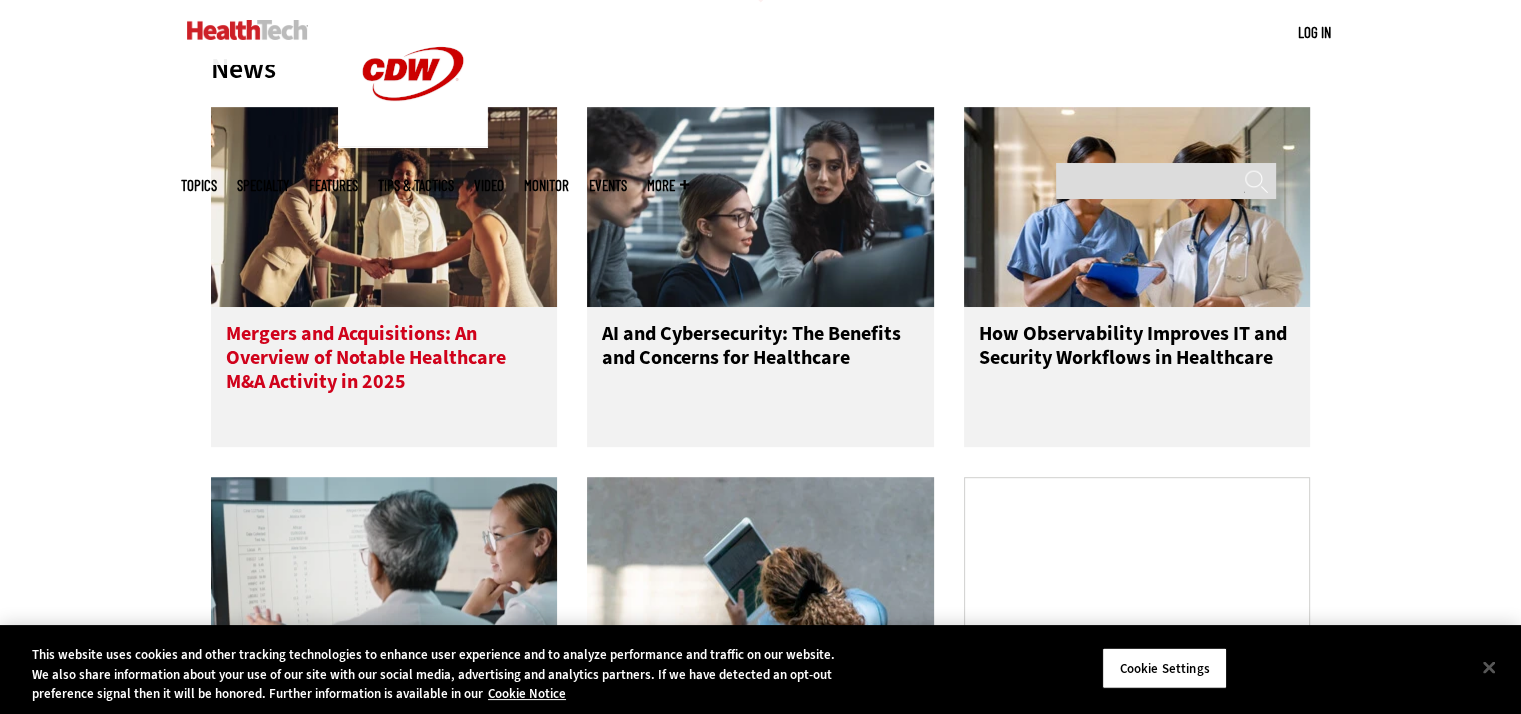 click on "Mergers and Acquisitions: An Overview of Notable Healthcare M&A Activity in 2025" at bounding box center (384, 362) 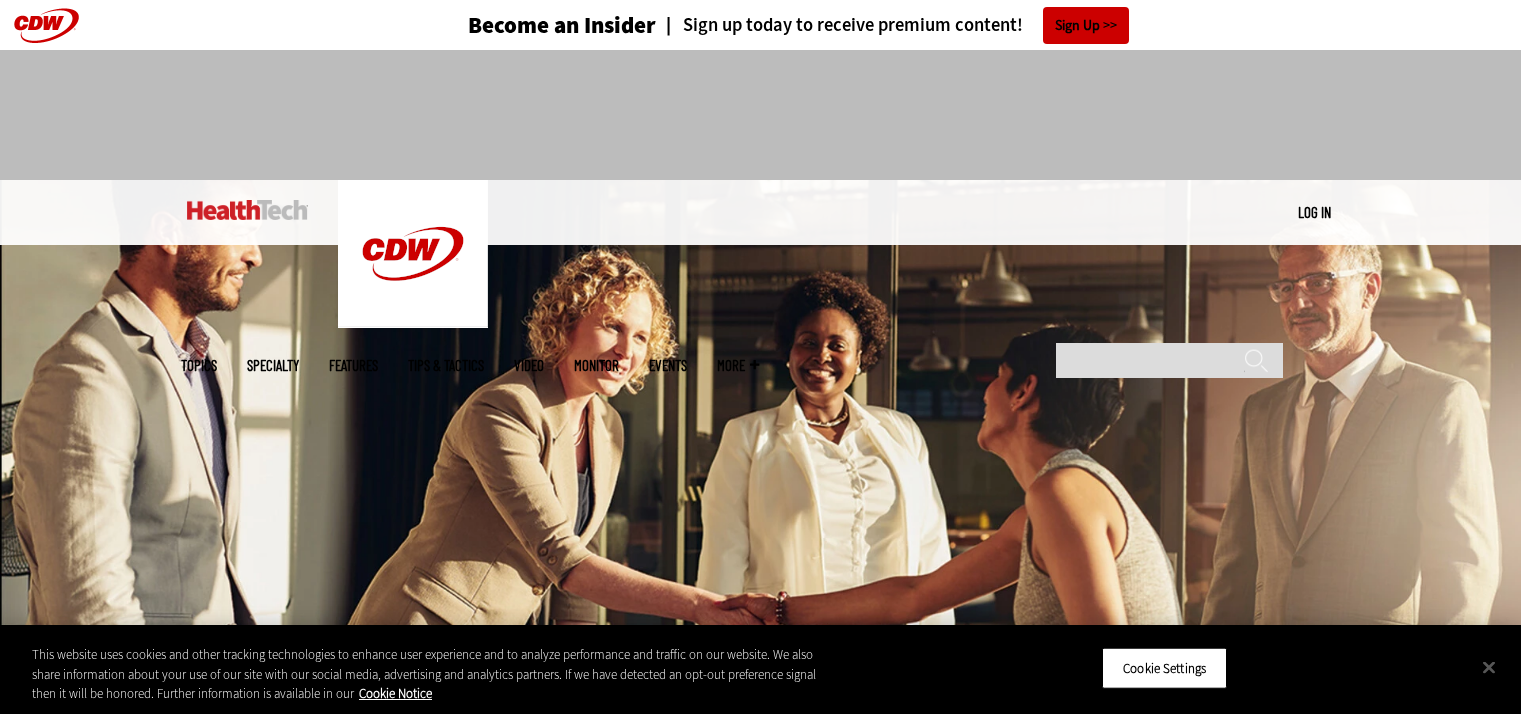 scroll, scrollTop: 0, scrollLeft: 0, axis: both 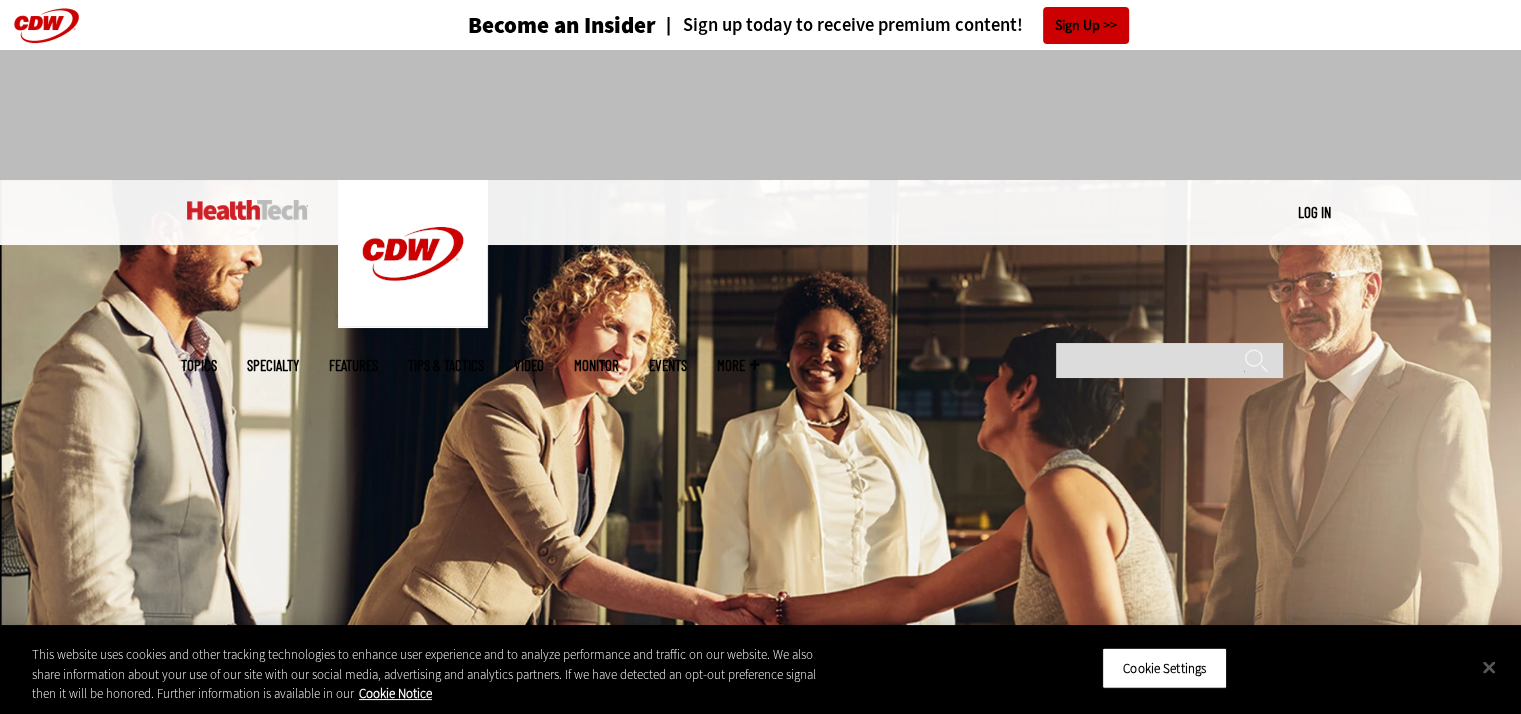 click on "Topics" at bounding box center (199, 365) 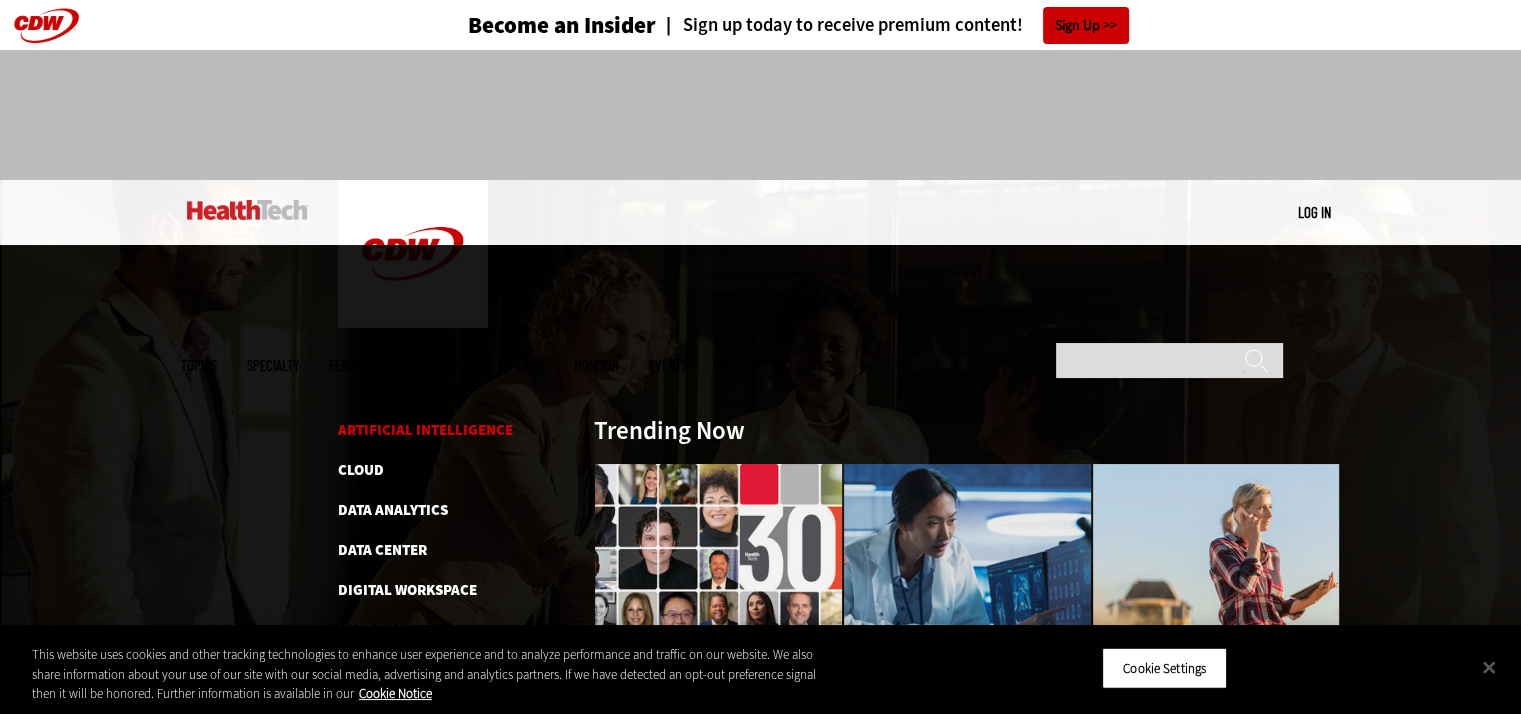 click on "Artificial Intelligence" at bounding box center (425, 430) 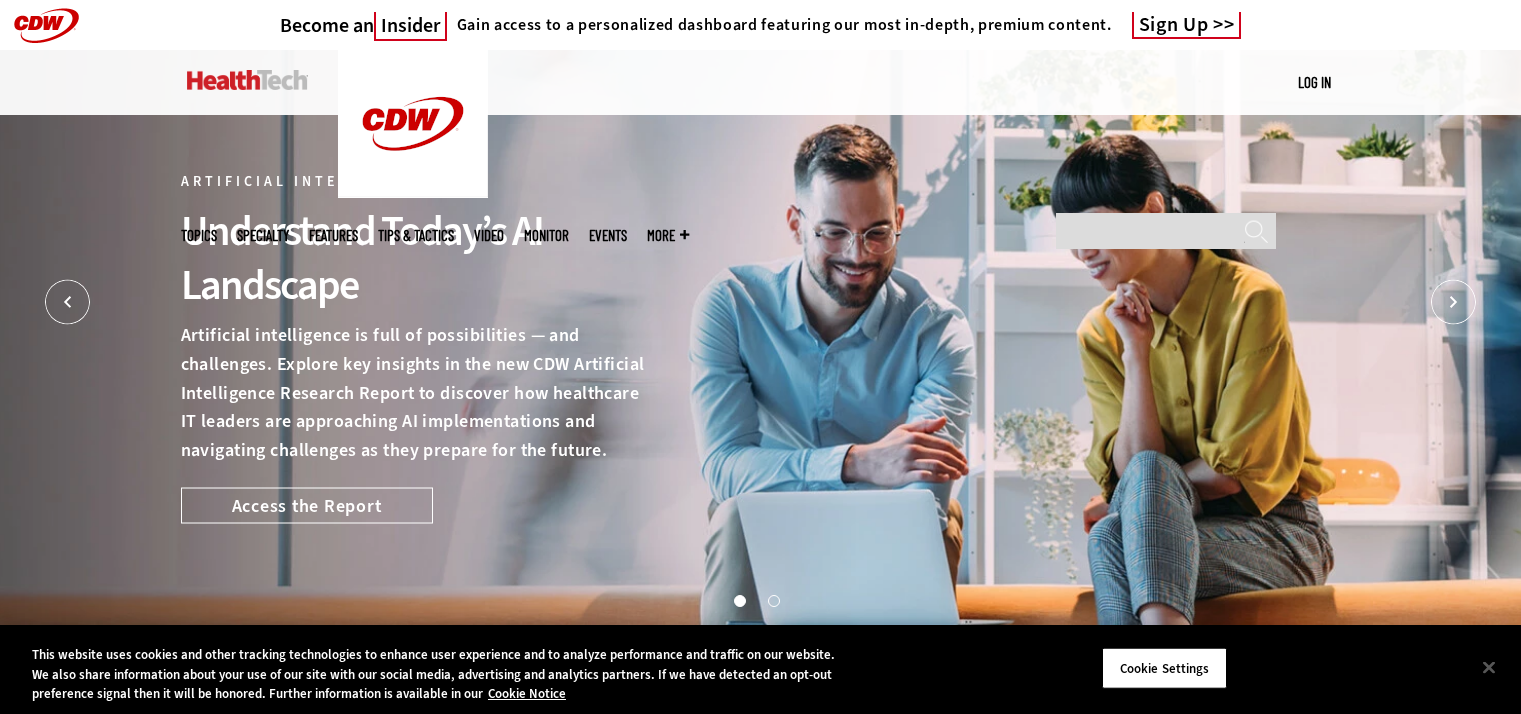 scroll, scrollTop: 0, scrollLeft: 0, axis: both 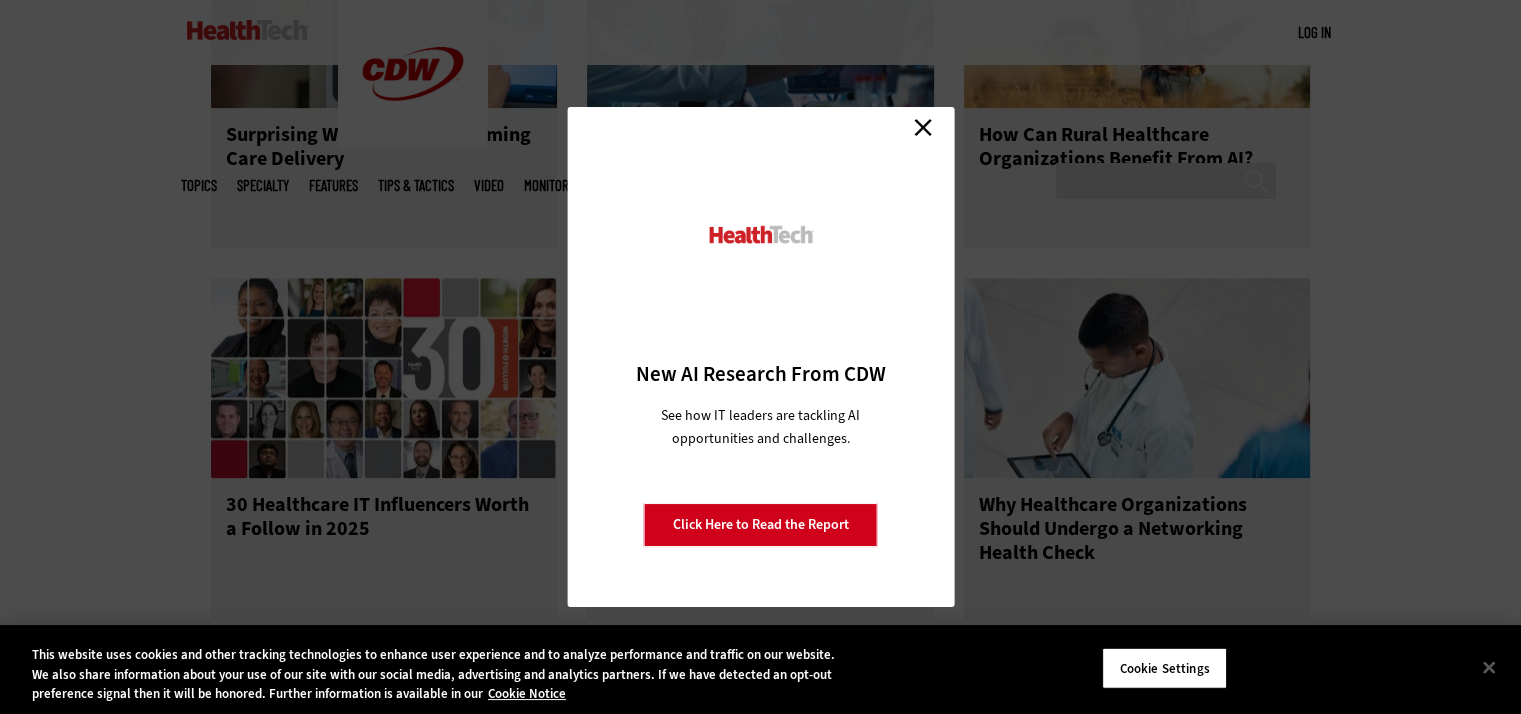 click on "Close" at bounding box center [923, 127] 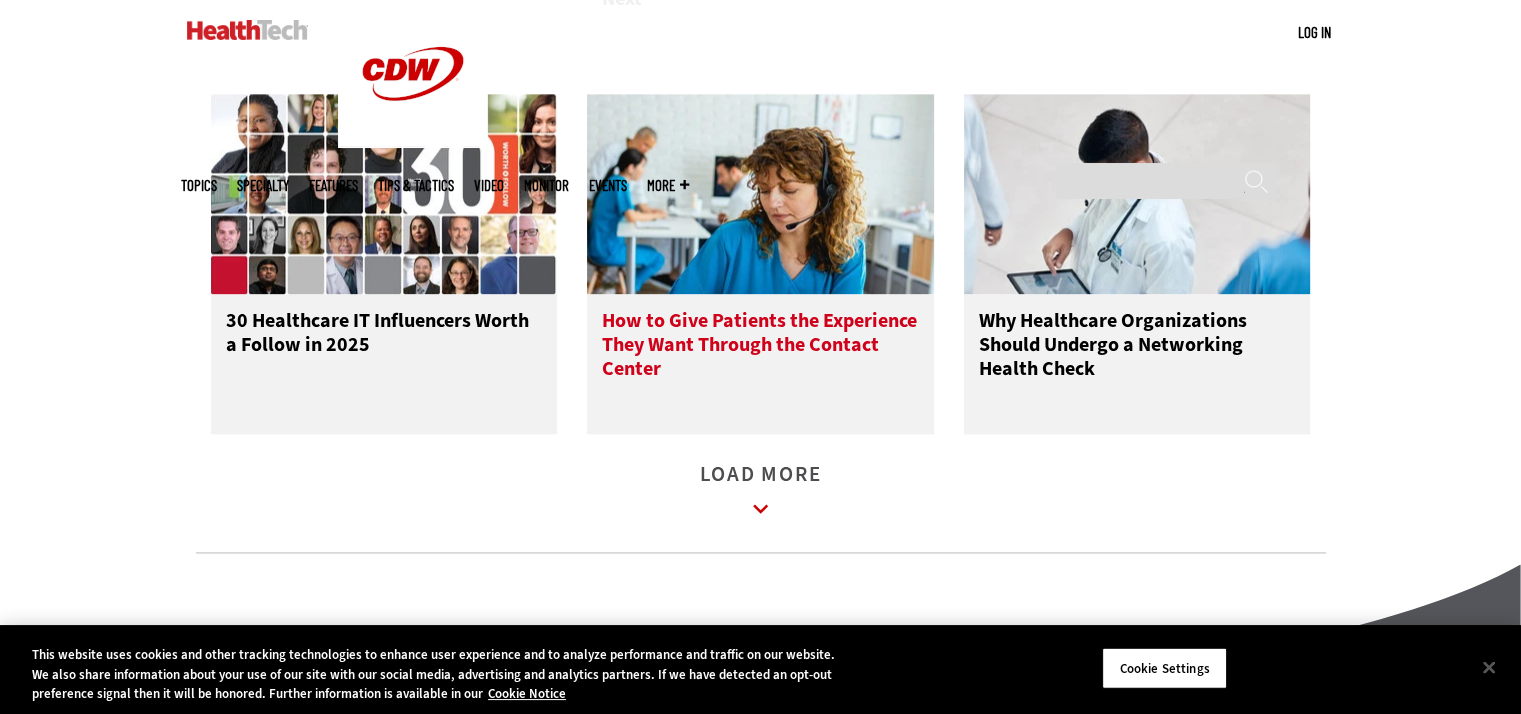 scroll, scrollTop: 2800, scrollLeft: 0, axis: vertical 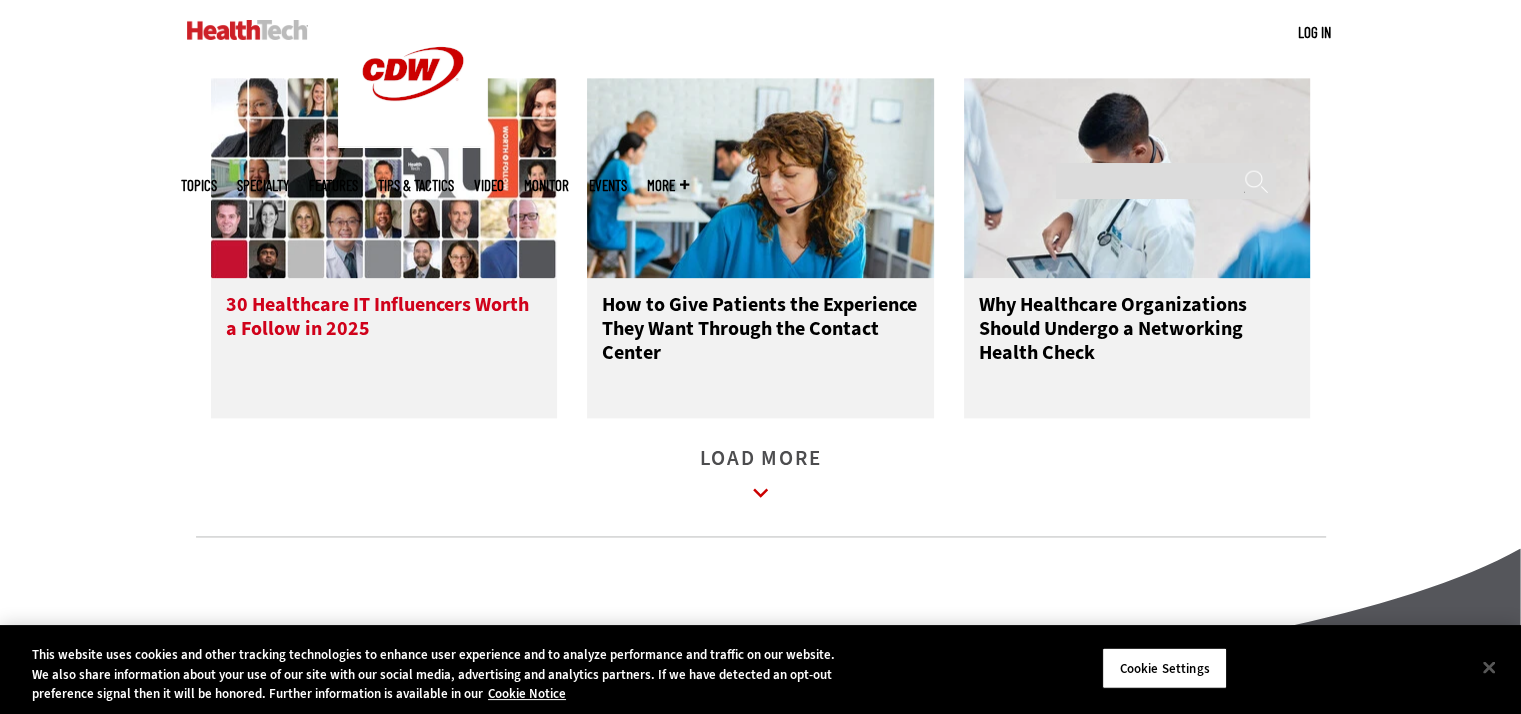 click on "30 Healthcare IT Influencers Worth a Follow in 2025" at bounding box center (384, 333) 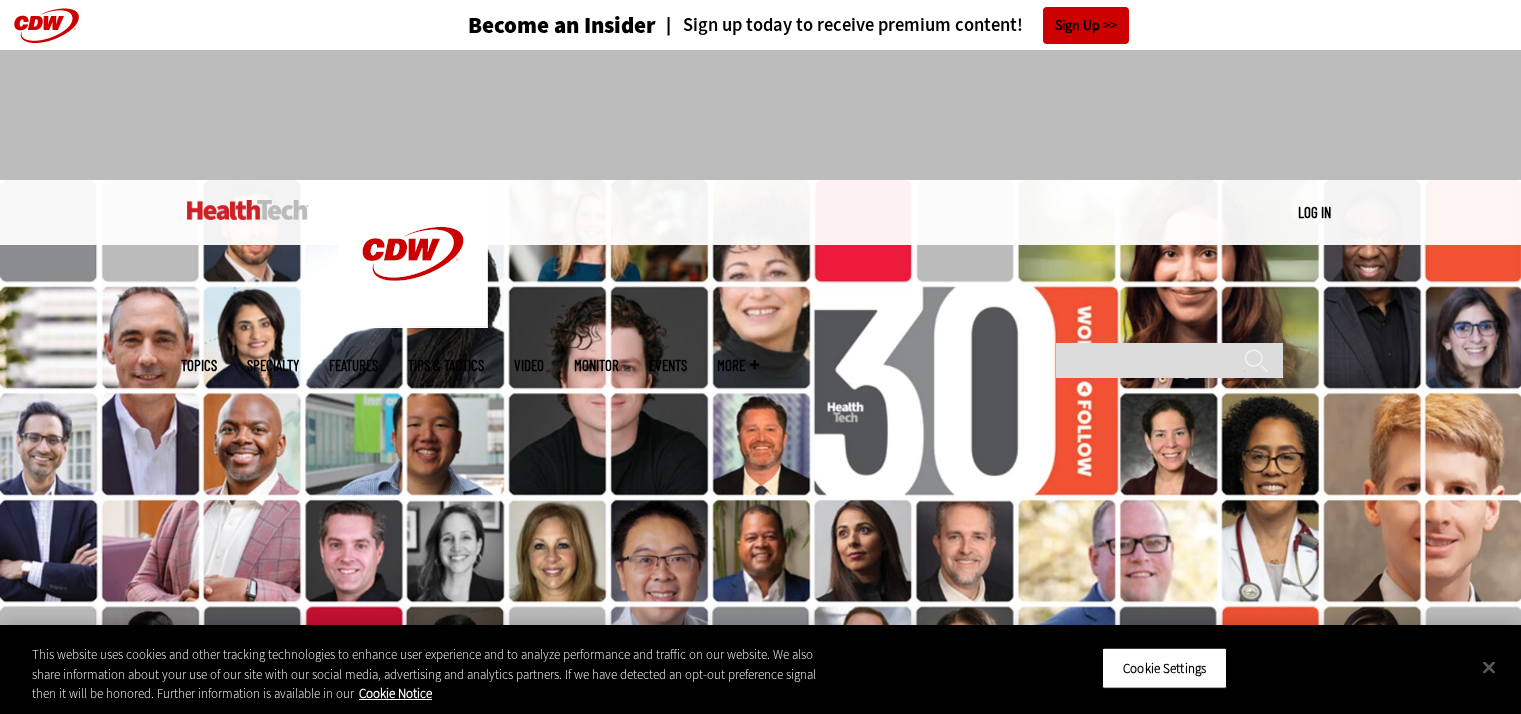 scroll, scrollTop: 0, scrollLeft: 0, axis: both 